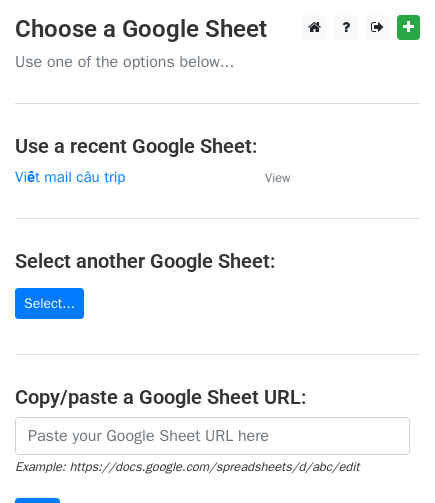scroll, scrollTop: 0, scrollLeft: 0, axis: both 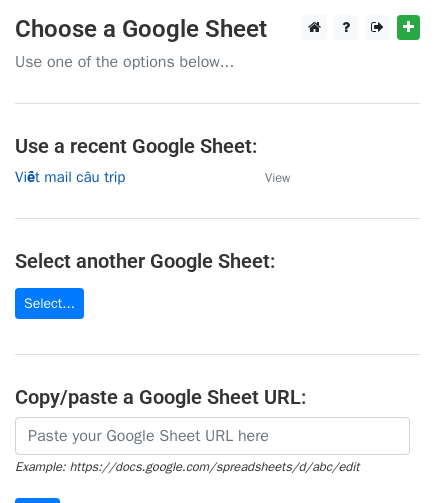 click on "Viết mail câu trip" at bounding box center (70, 177) 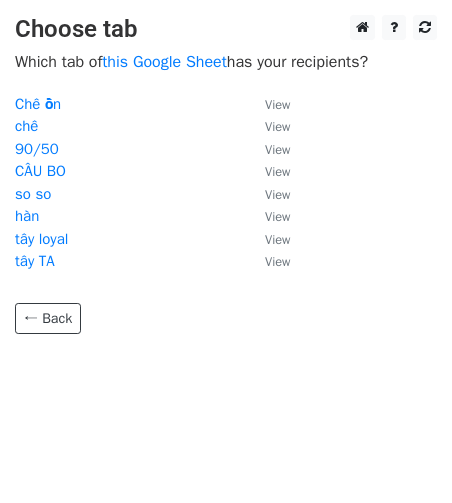 scroll, scrollTop: 0, scrollLeft: 0, axis: both 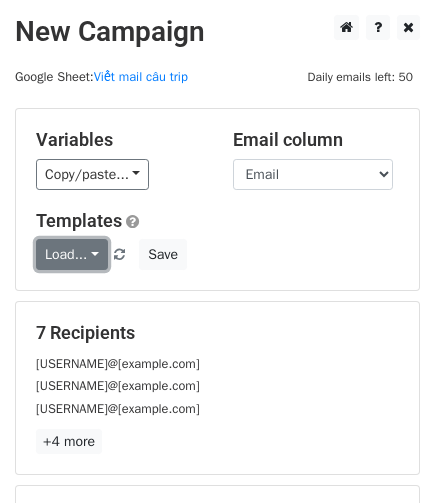 click on "Load..." at bounding box center (72, 254) 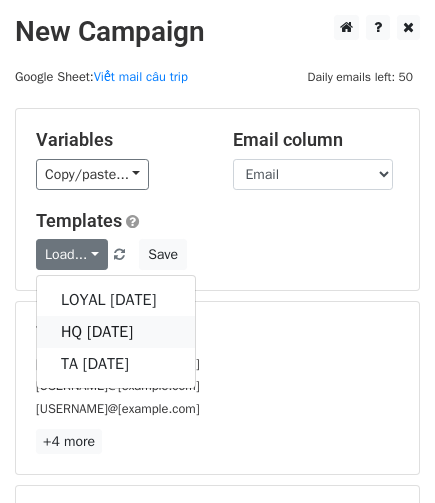 click on "HQ 11/2024" at bounding box center (116, 332) 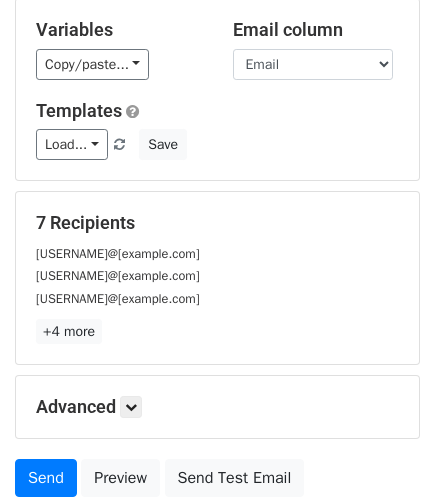 scroll, scrollTop: 133, scrollLeft: 0, axis: vertical 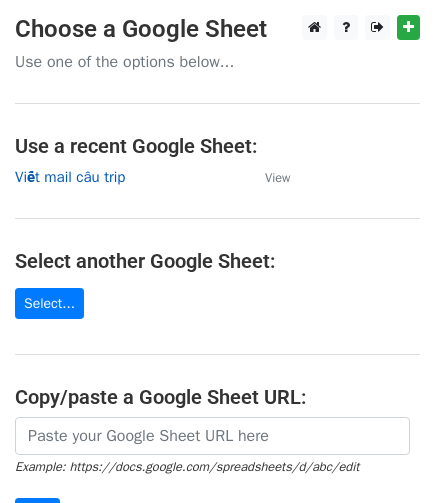click on "Viết mail câu trip" at bounding box center (70, 177) 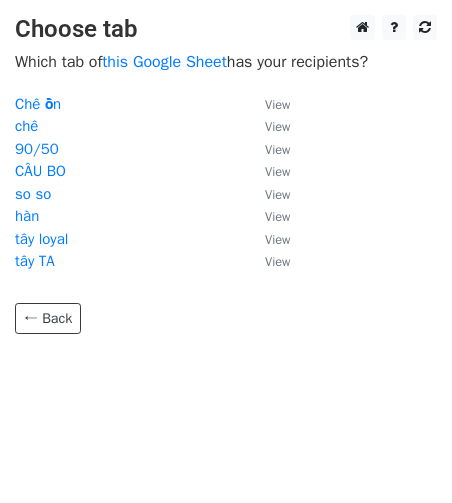 scroll, scrollTop: 0, scrollLeft: 0, axis: both 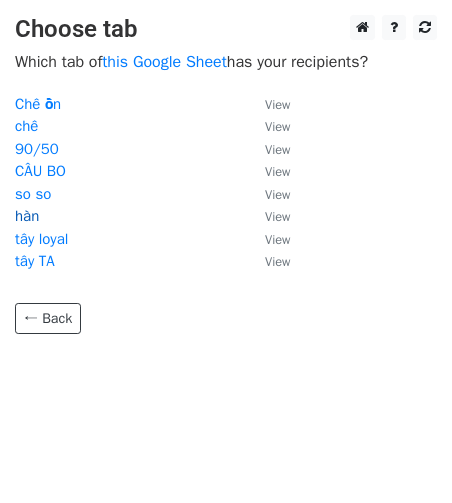 click on "hàn" at bounding box center (27, 216) 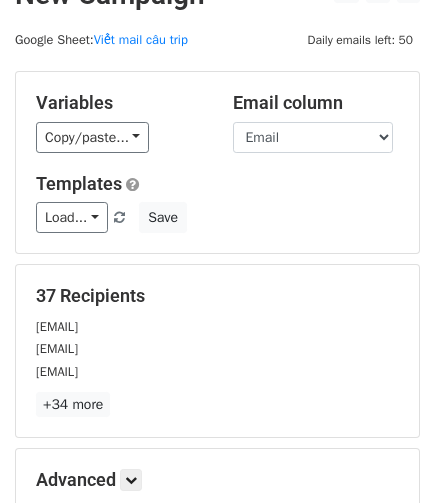 scroll, scrollTop: 0, scrollLeft: 0, axis: both 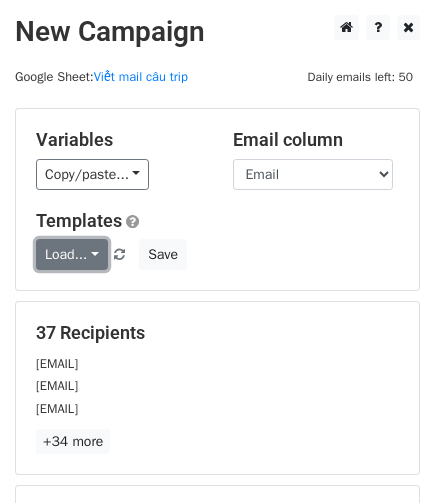 click on "Load..." at bounding box center (72, 254) 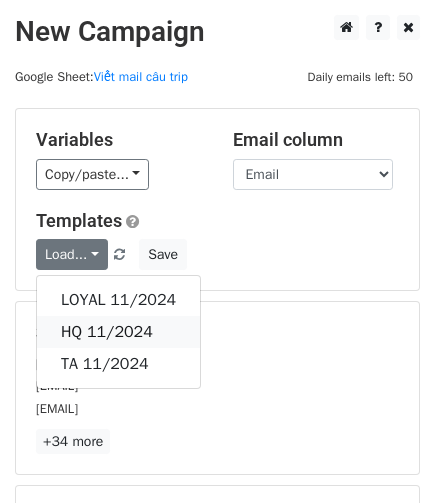click on "HQ 11/2024" at bounding box center [118, 332] 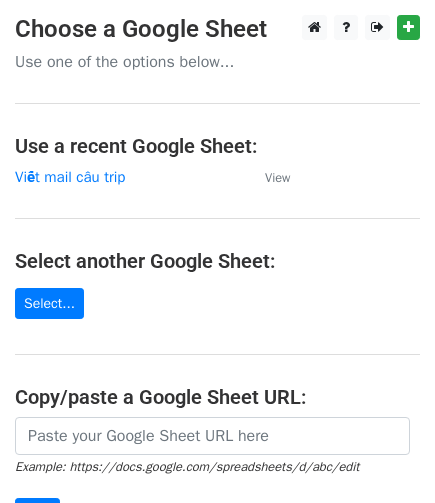scroll, scrollTop: 0, scrollLeft: 0, axis: both 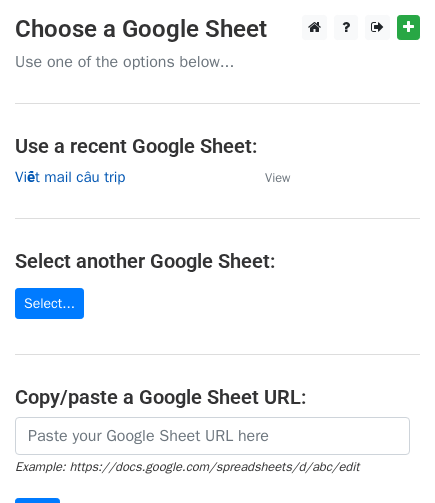 click on "Viết mail câu trip" at bounding box center [70, 177] 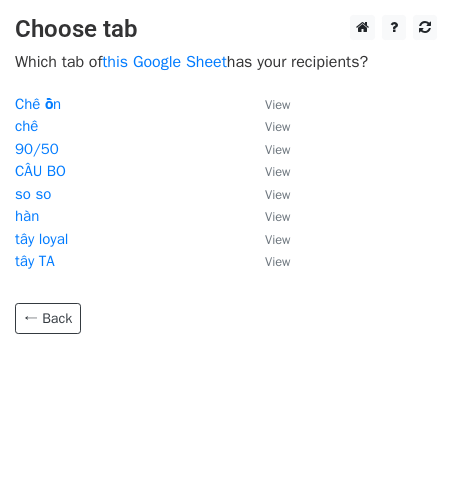 scroll, scrollTop: 0, scrollLeft: 0, axis: both 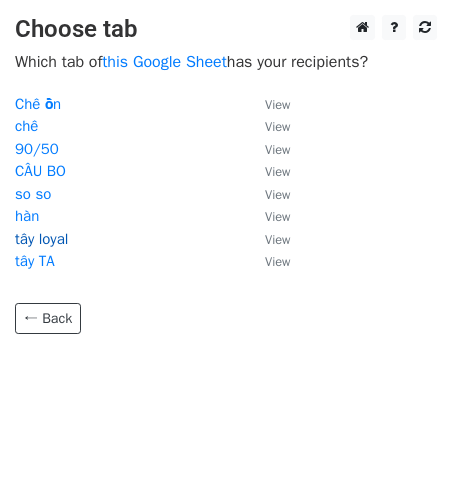 click on "tây loyal" at bounding box center [41, 239] 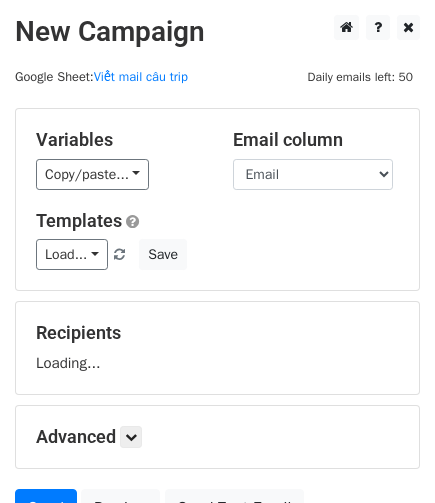 scroll, scrollTop: 0, scrollLeft: 0, axis: both 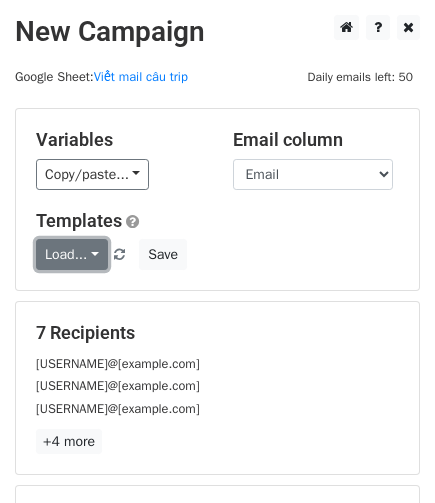 click on "Load..." at bounding box center [72, 254] 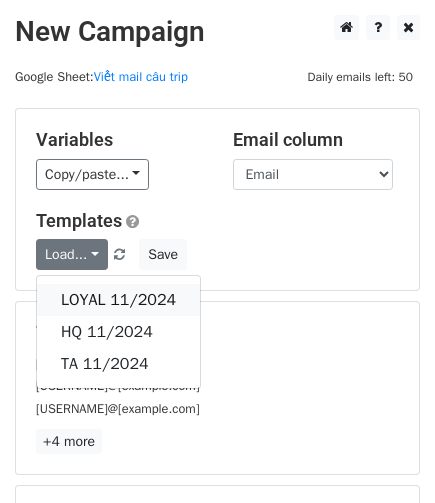 click on "LOYAL 11/2024" at bounding box center [118, 300] 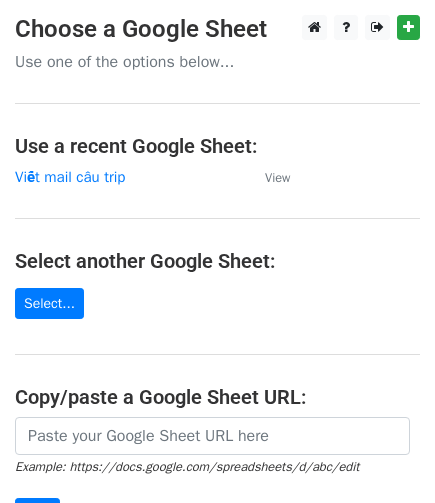 scroll, scrollTop: 0, scrollLeft: 0, axis: both 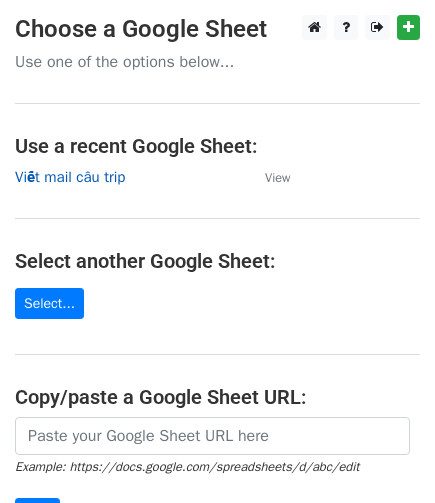 click on "Viết mail câu trip" at bounding box center (70, 177) 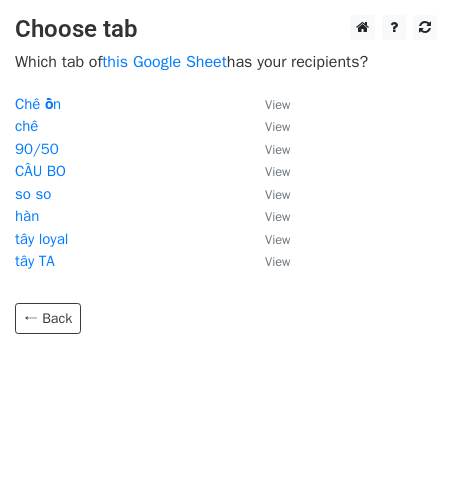scroll, scrollTop: 0, scrollLeft: 0, axis: both 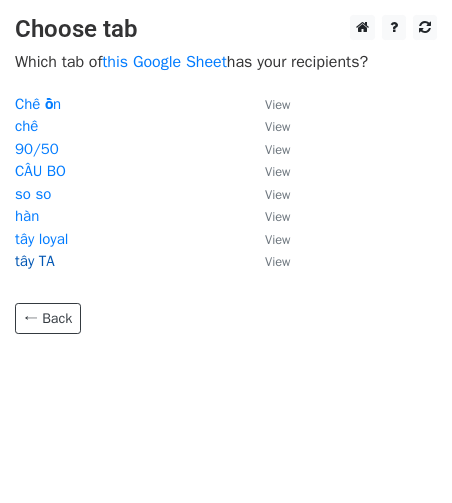 click on "tây TA" at bounding box center [35, 261] 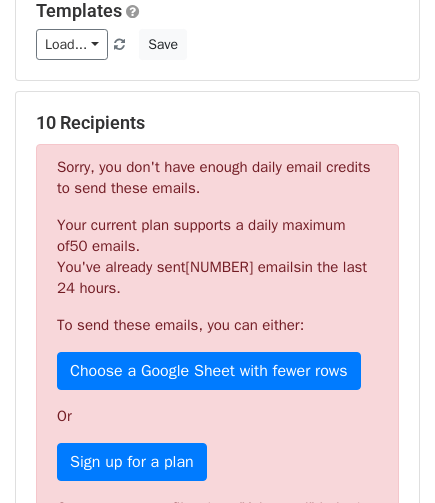 scroll, scrollTop: 266, scrollLeft: 0, axis: vertical 